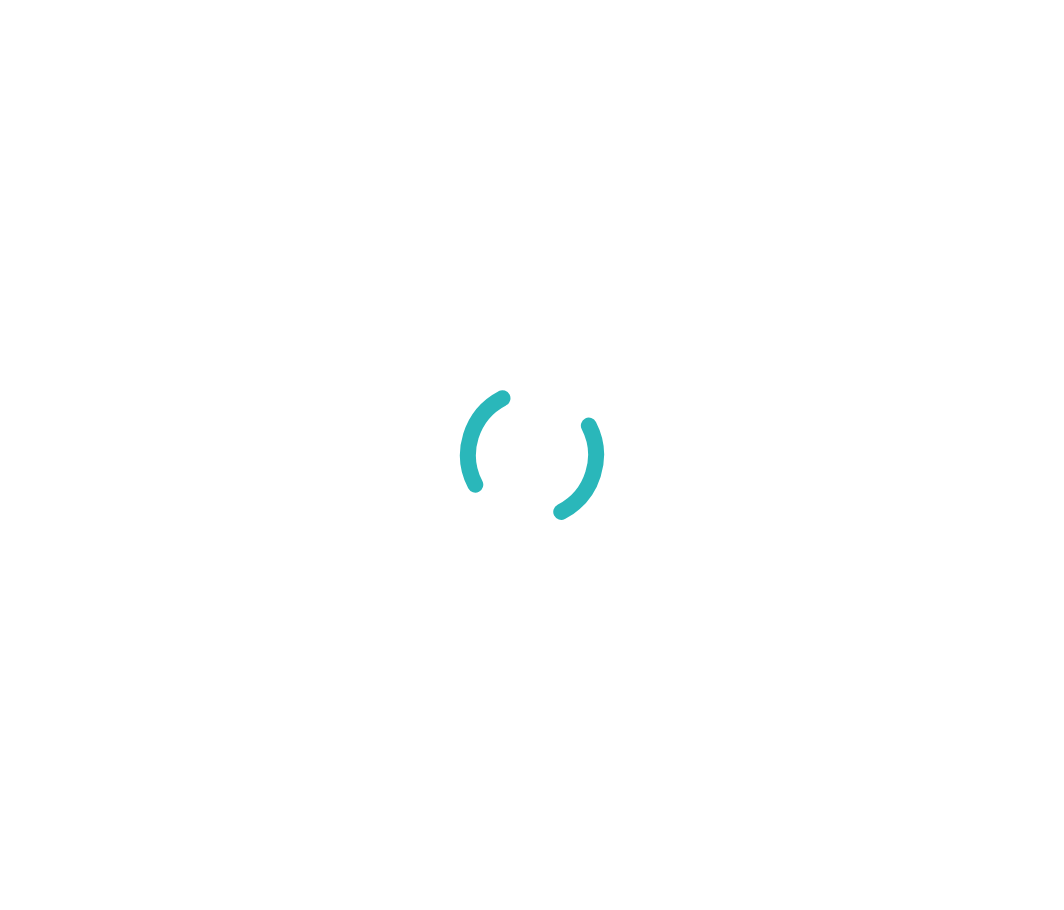 scroll, scrollTop: 0, scrollLeft: 0, axis: both 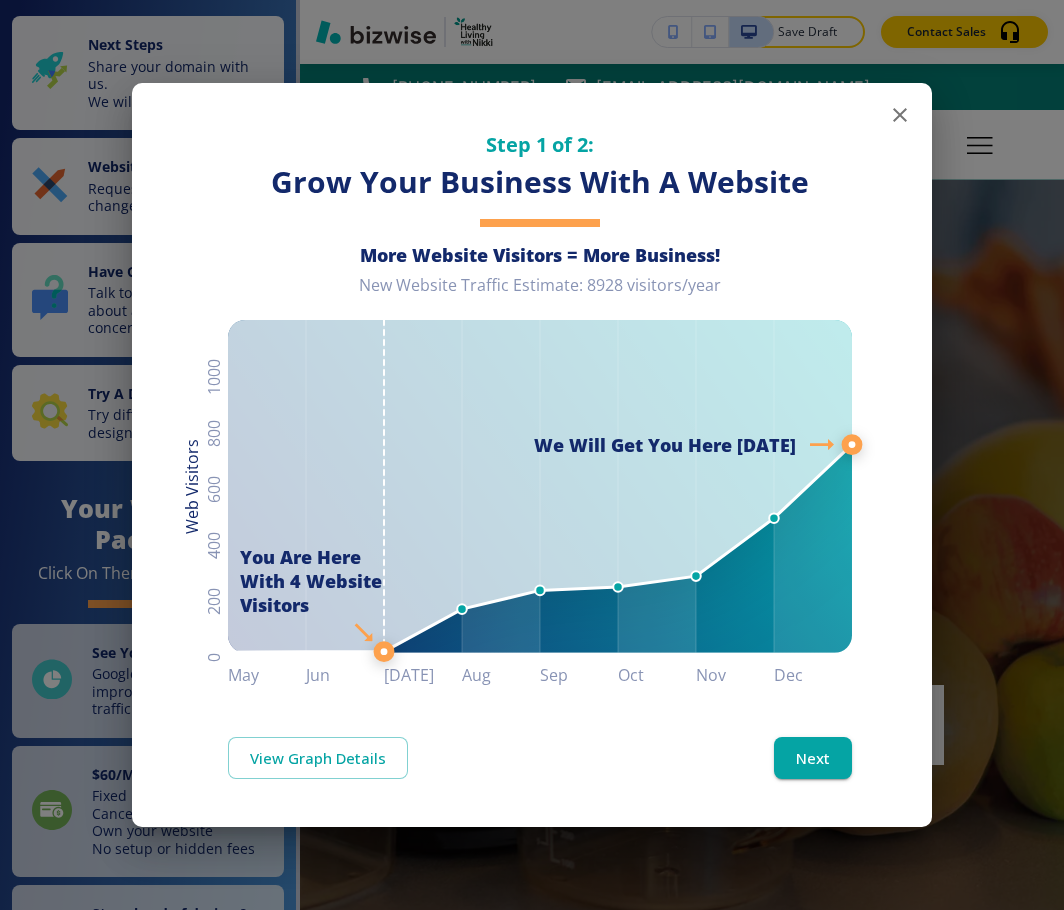 click 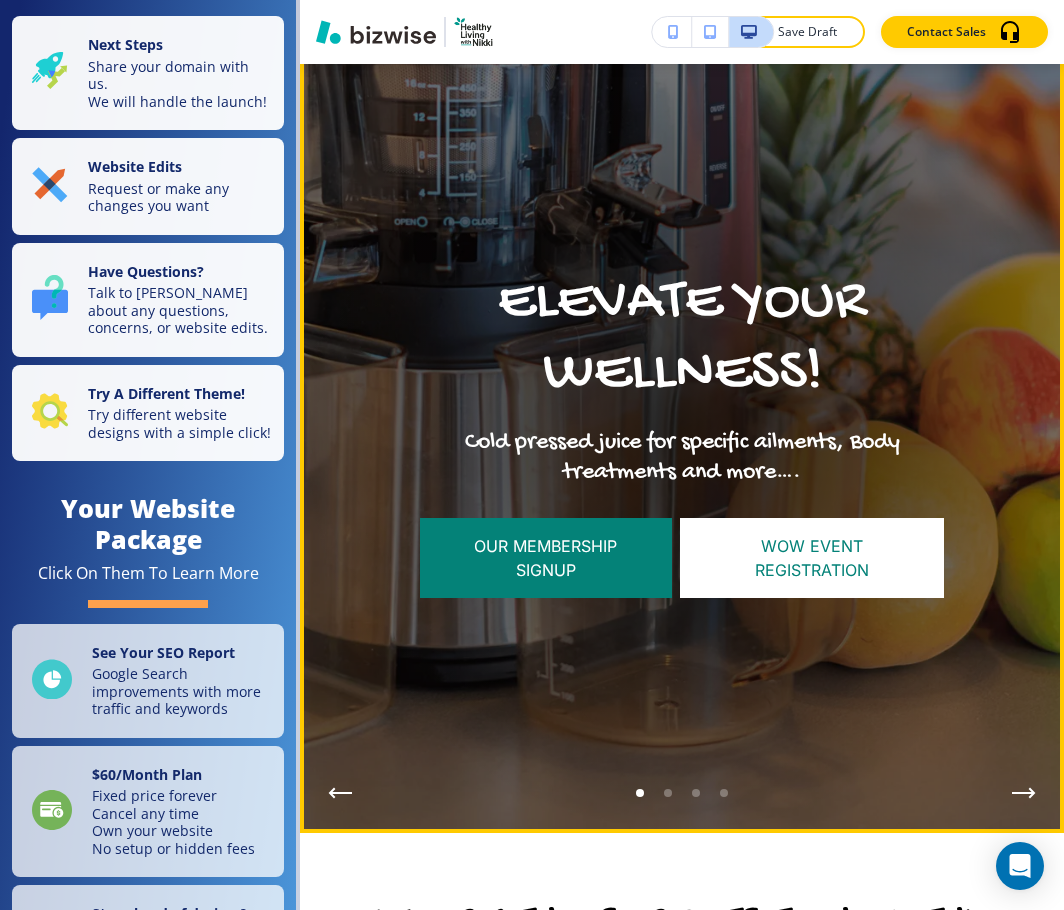 scroll, scrollTop: 264, scrollLeft: 0, axis: vertical 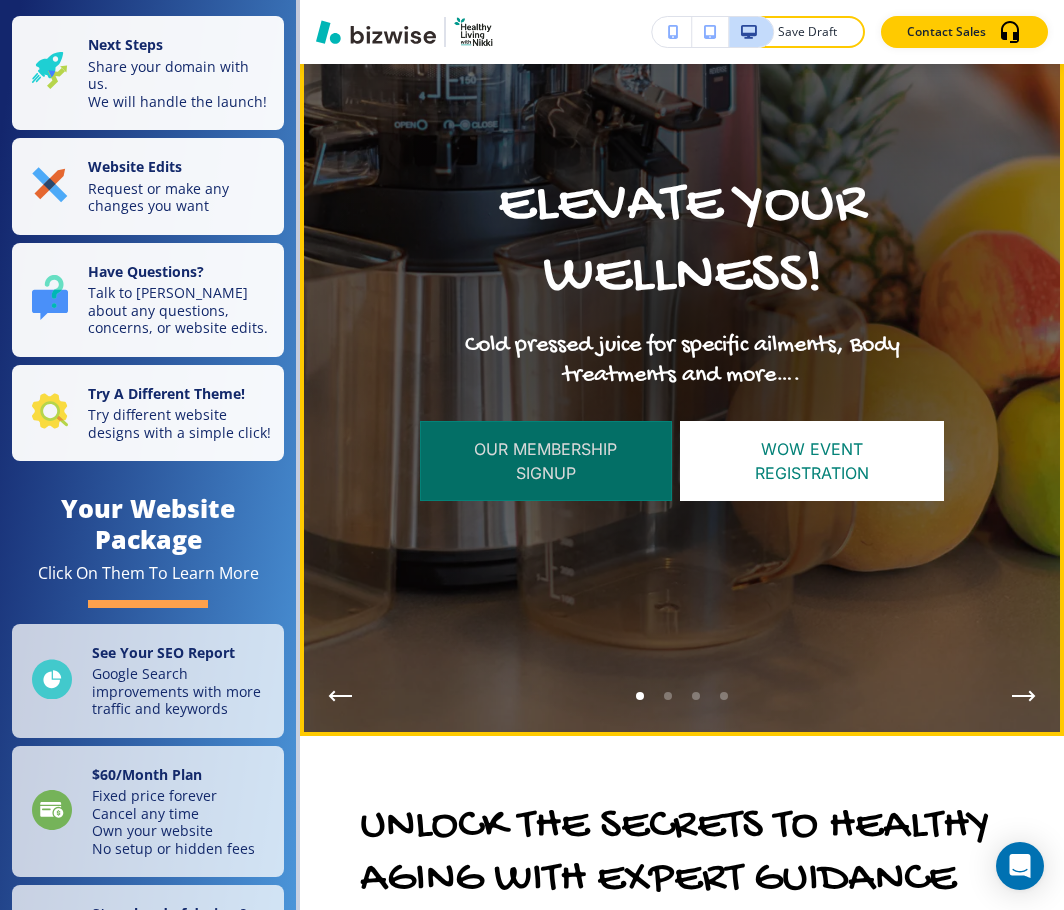 click on "Our Membership Signup" at bounding box center (546, 461) 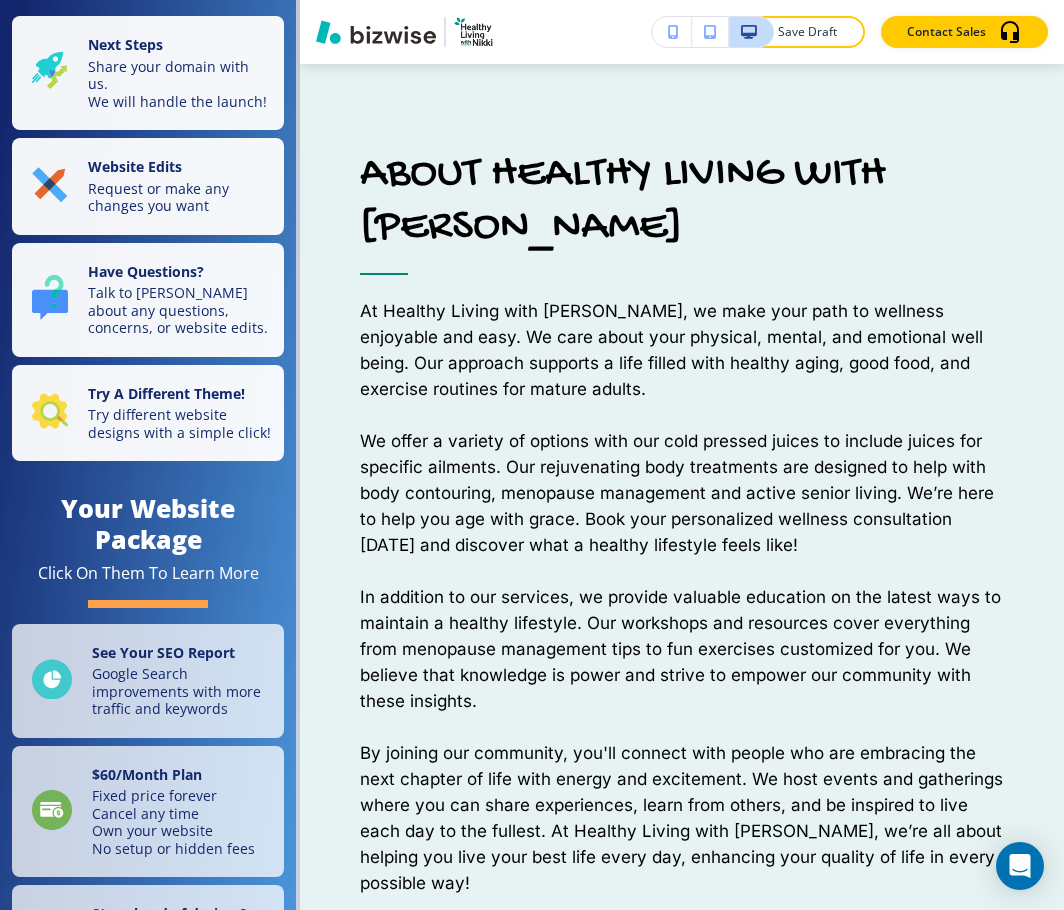 scroll, scrollTop: 1320, scrollLeft: 0, axis: vertical 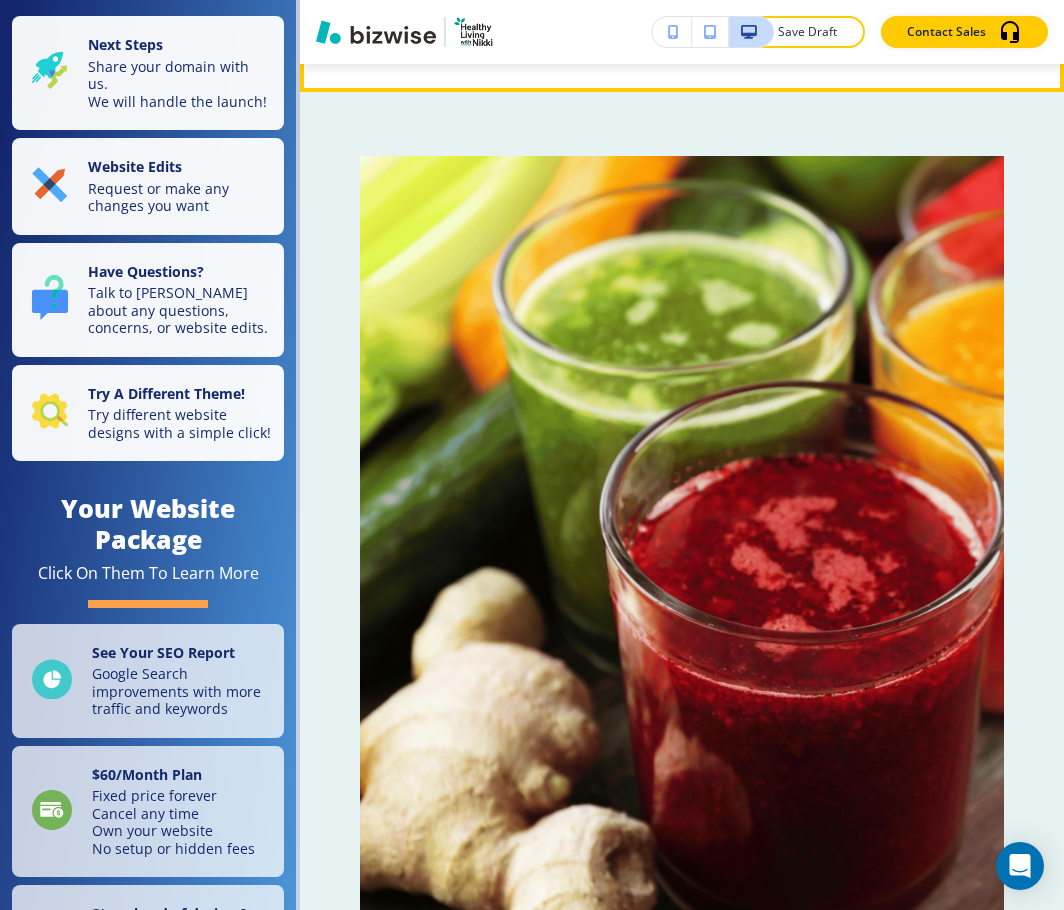 click on "SHOP NOW" at bounding box center [507, -62] 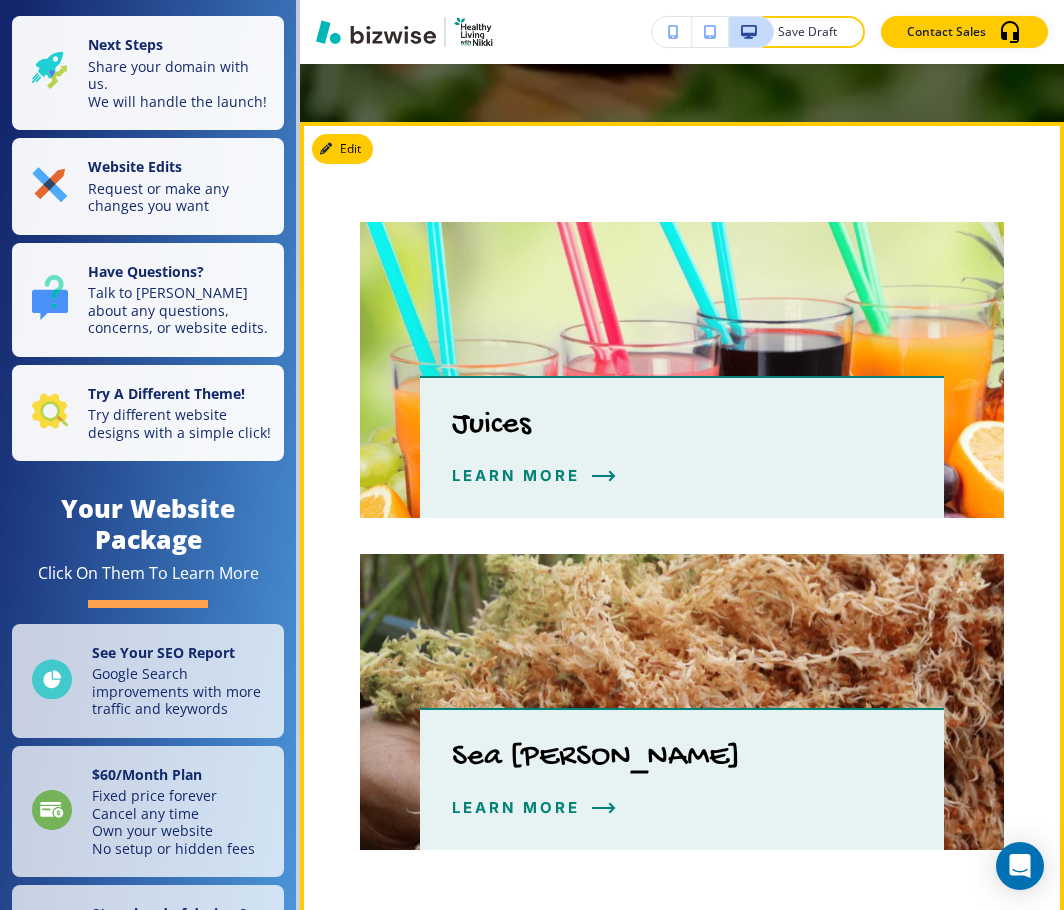 scroll, scrollTop: 924, scrollLeft: 0, axis: vertical 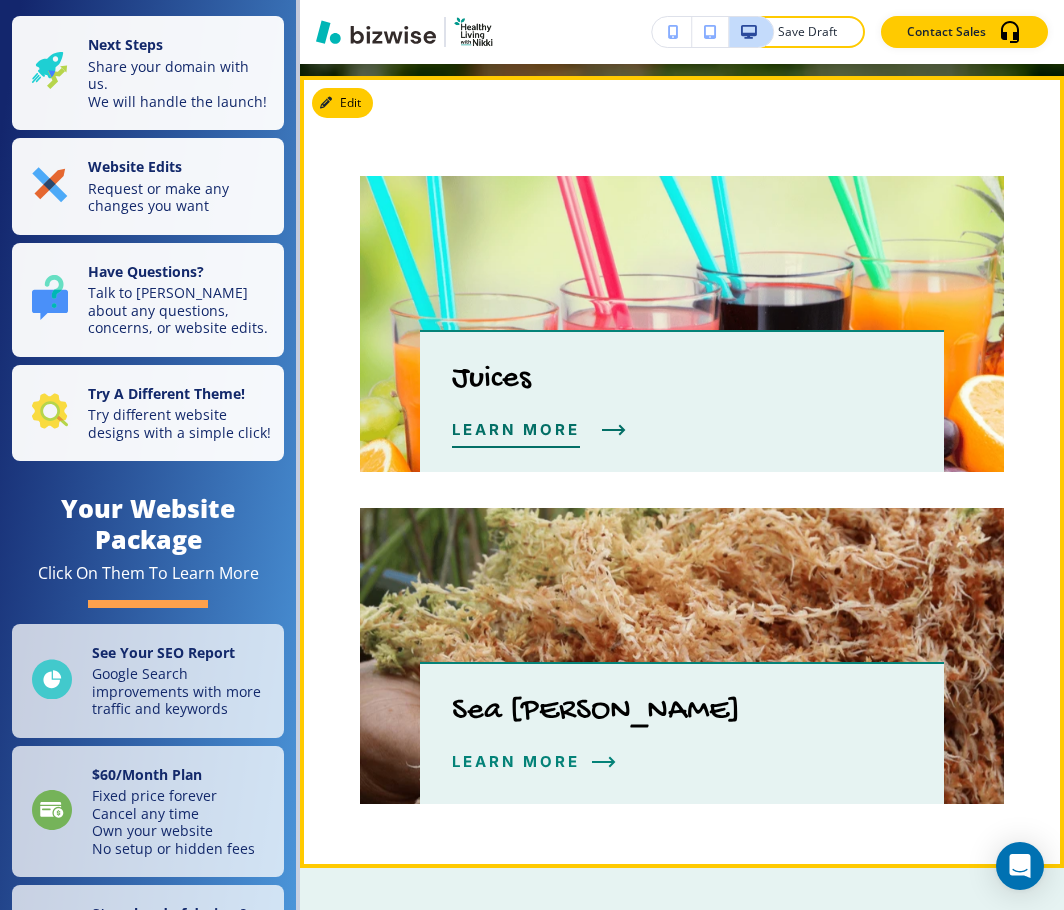 click on "learn more" at bounding box center (534, 430) 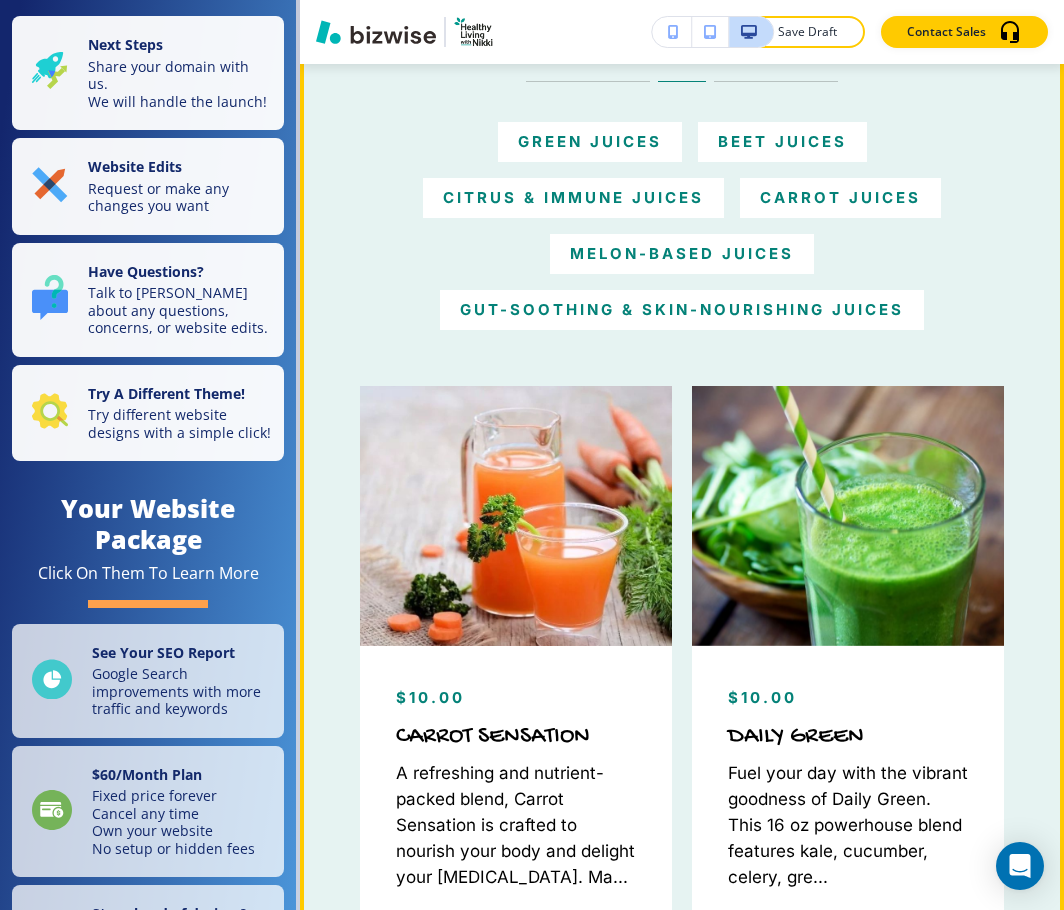 scroll, scrollTop: 1452, scrollLeft: 0, axis: vertical 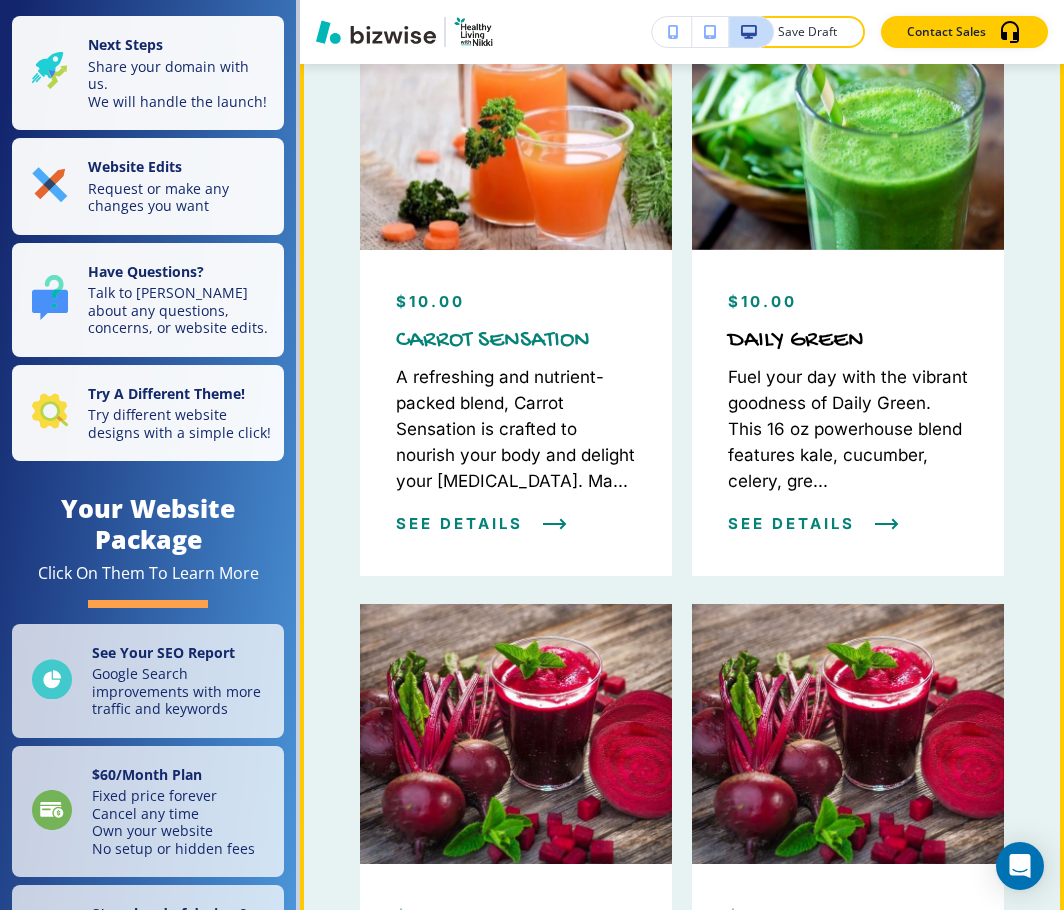 click on "$10.00 CARROT SENSATION A refreshing and nutrient-packed blend, Carrot Sensation is crafted to nourish your body and delight your [MEDICAL_DATA]. Ma... See Details" at bounding box center [516, 413] 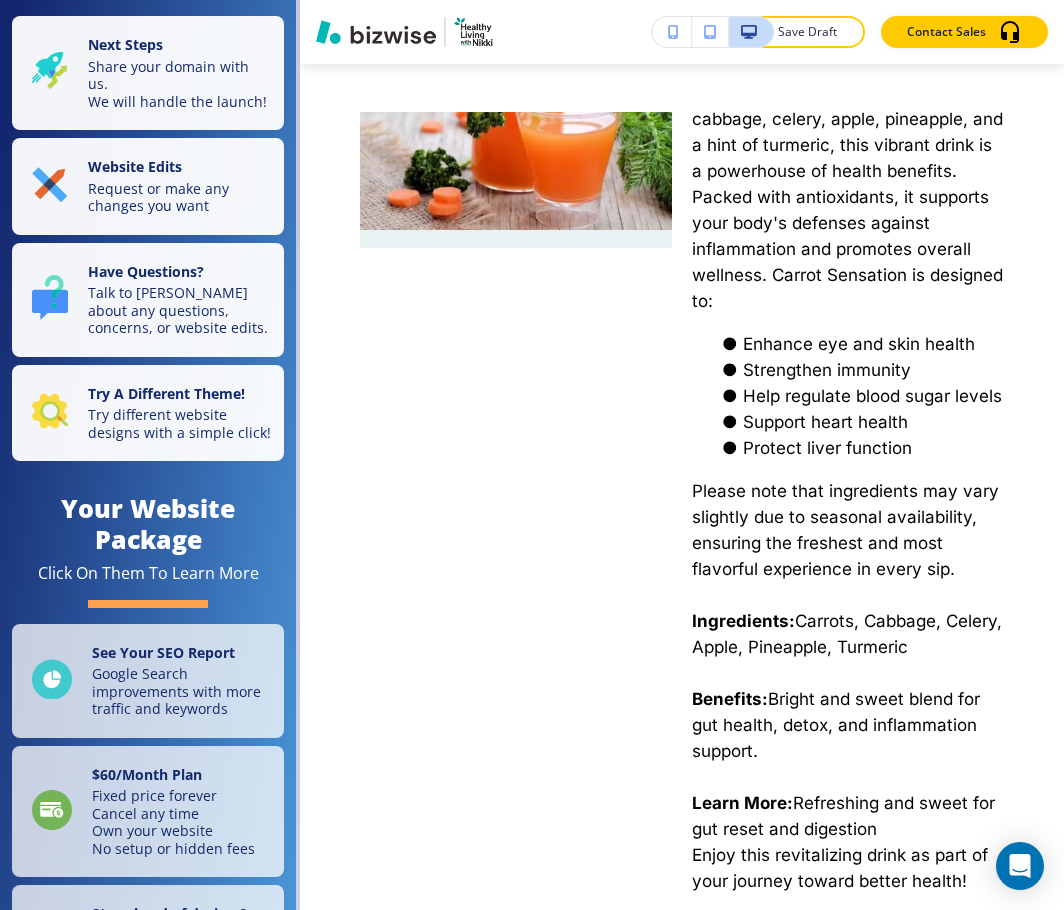 scroll, scrollTop: 0, scrollLeft: 0, axis: both 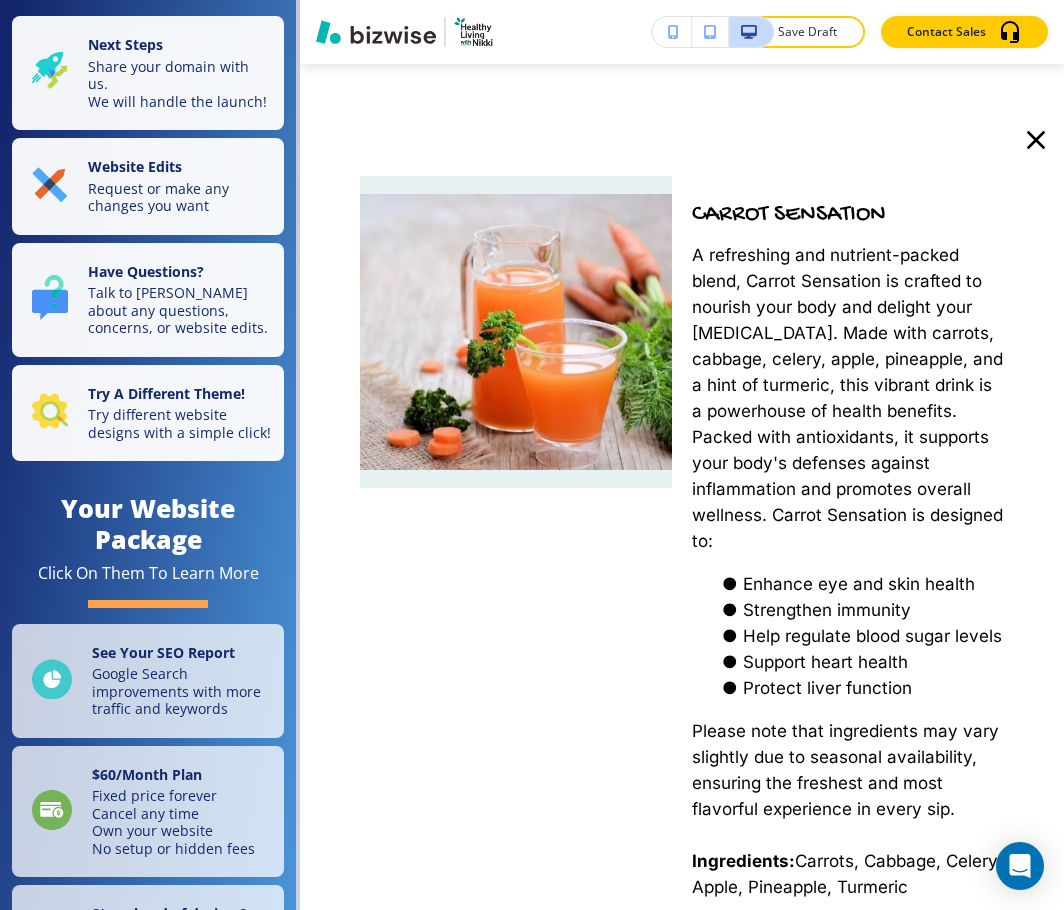 click 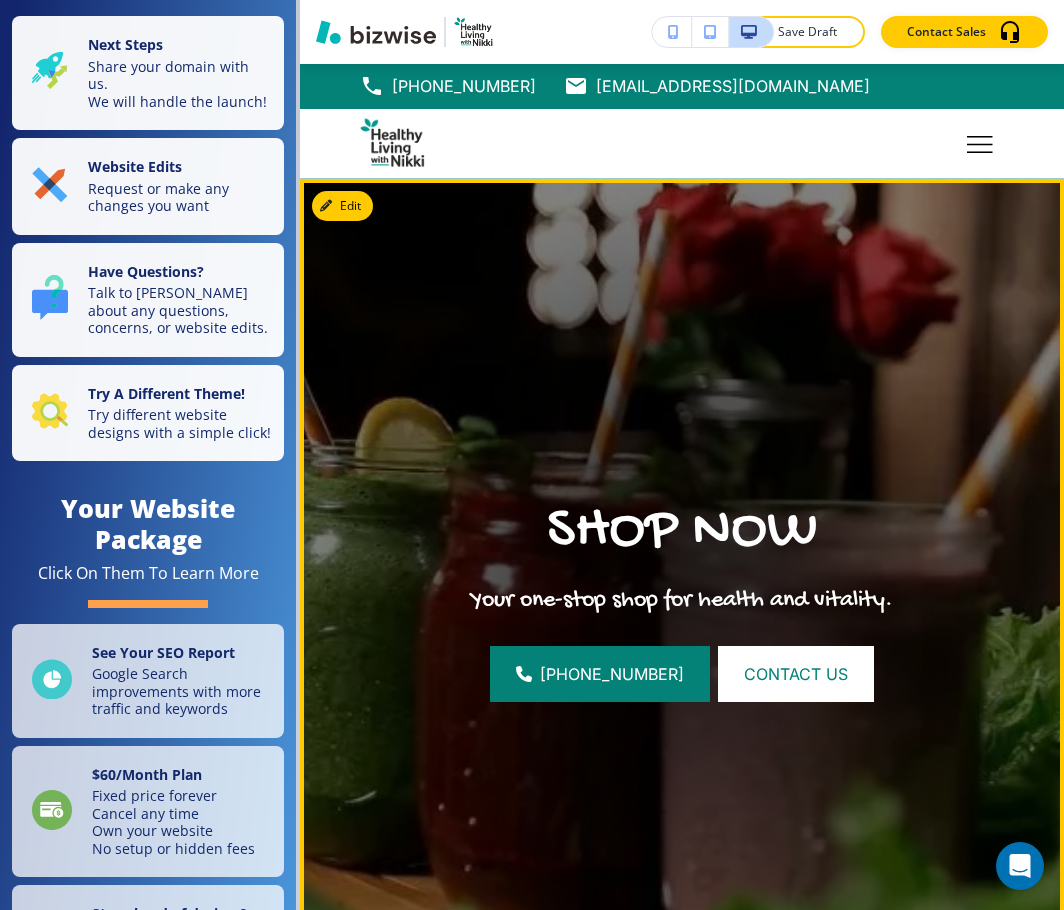 scroll, scrollTop: 0, scrollLeft: 0, axis: both 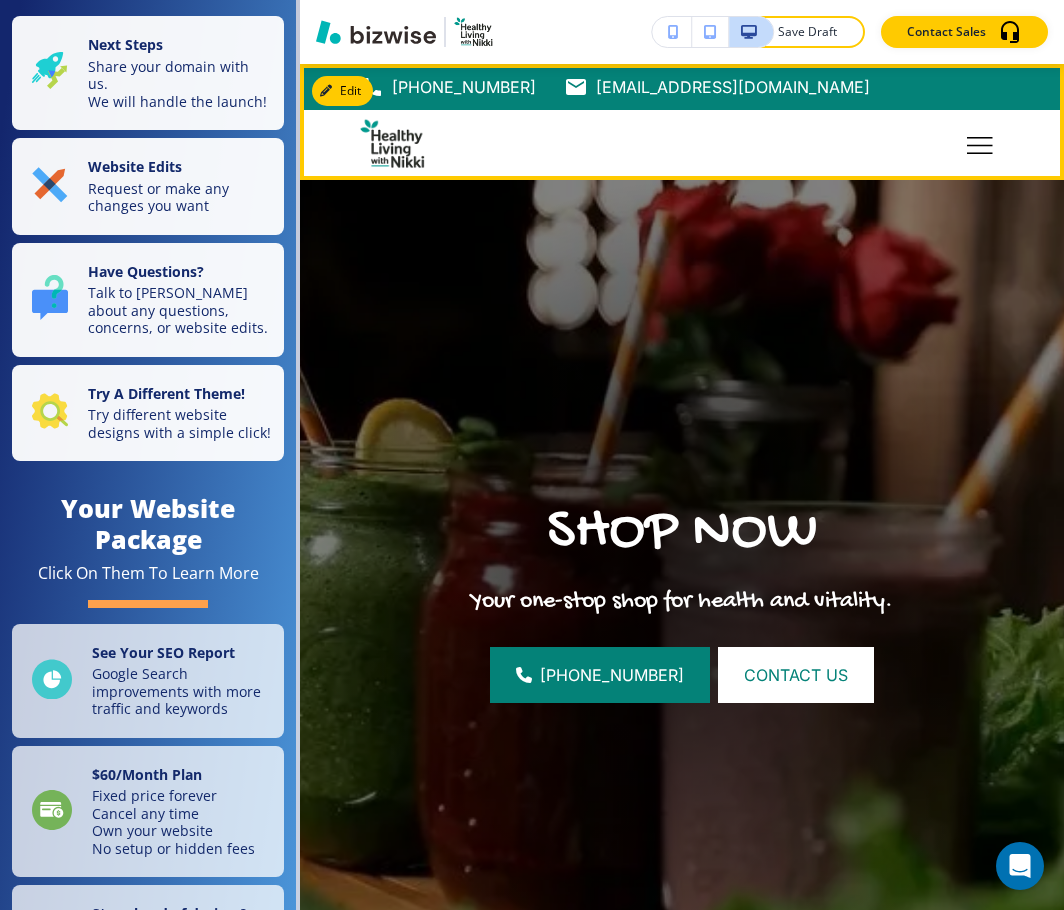 click 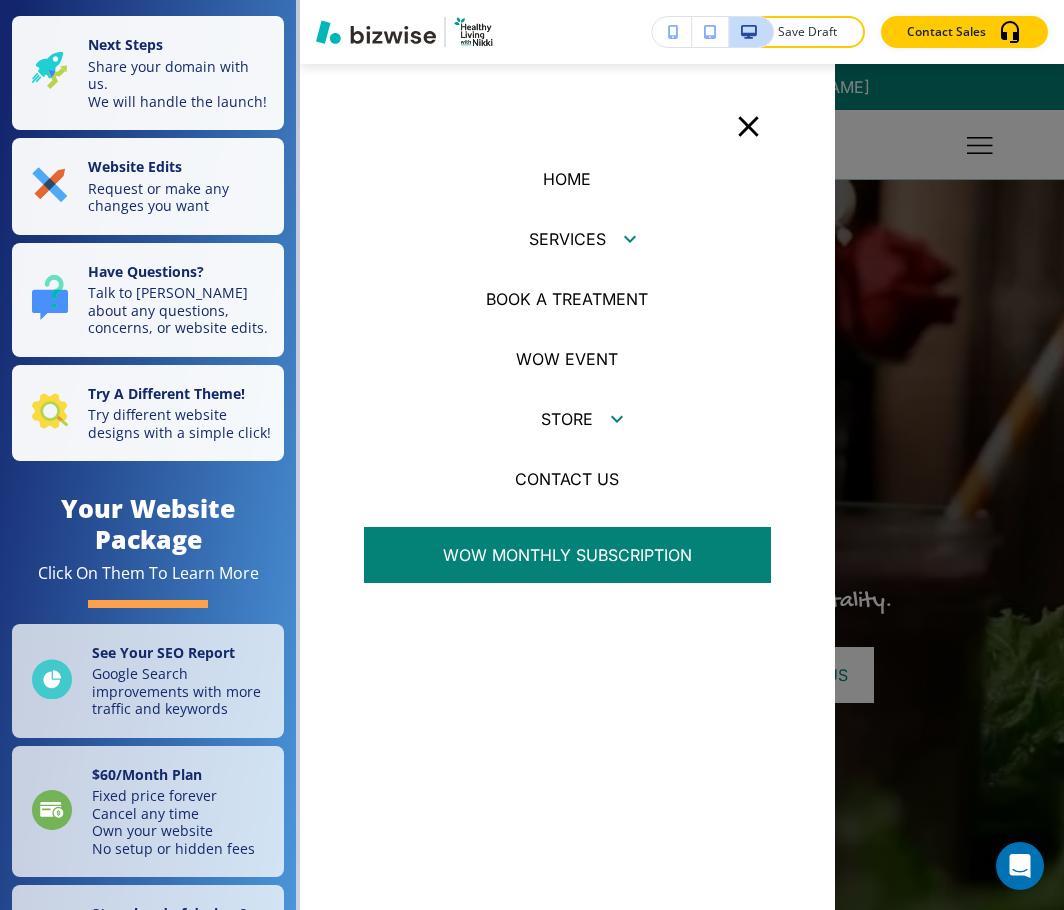 click on "HOME" at bounding box center [567, 179] 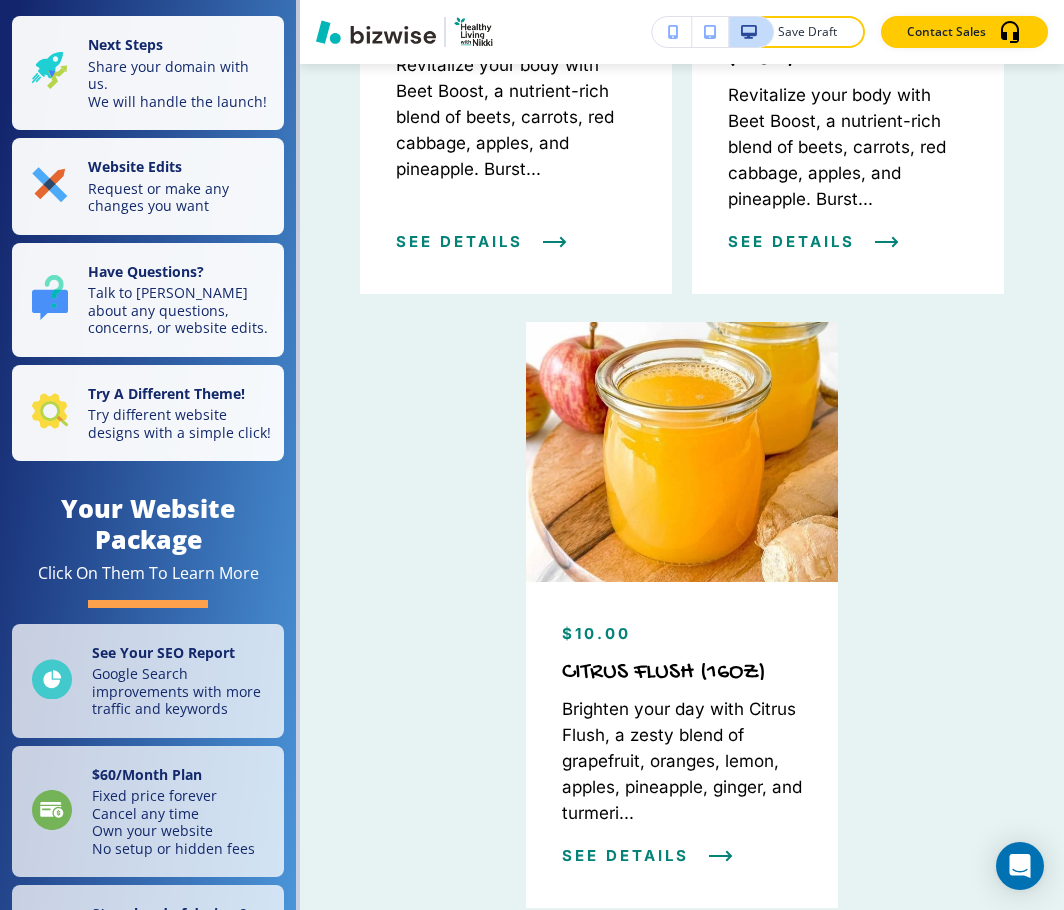 scroll, scrollTop: 4752, scrollLeft: 0, axis: vertical 